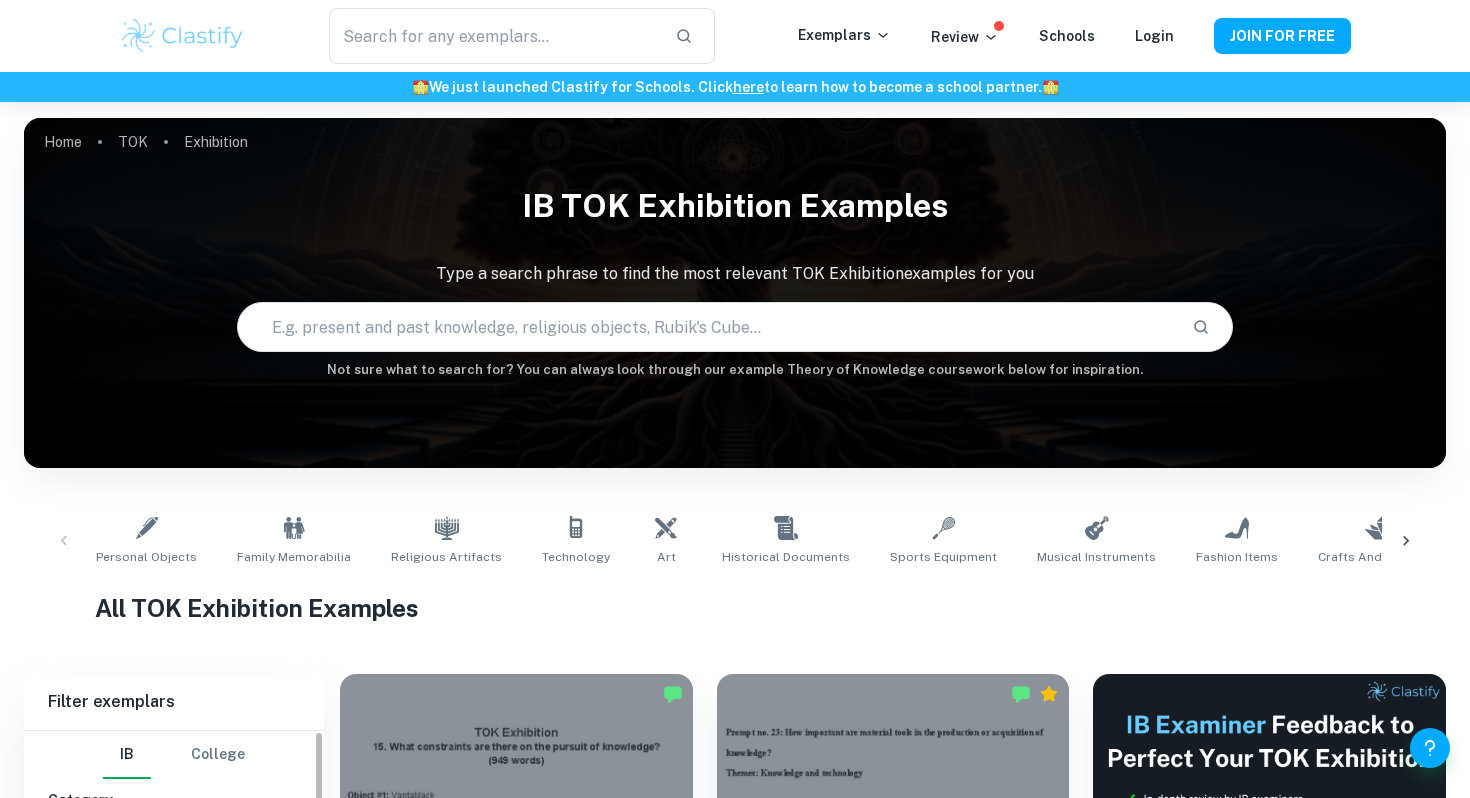 scroll, scrollTop: 460, scrollLeft: 0, axis: vertical 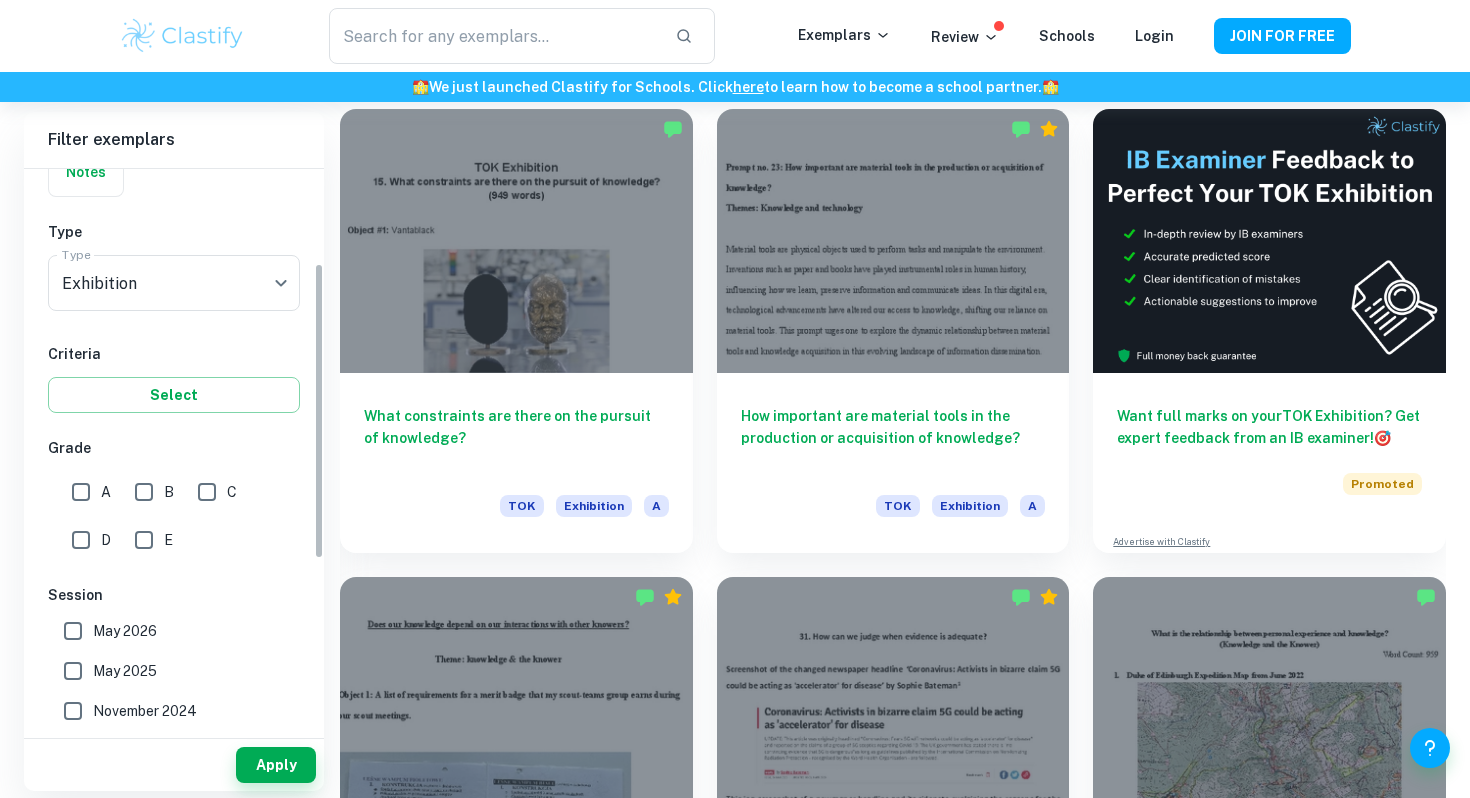 click on "A" at bounding box center [81, 492] 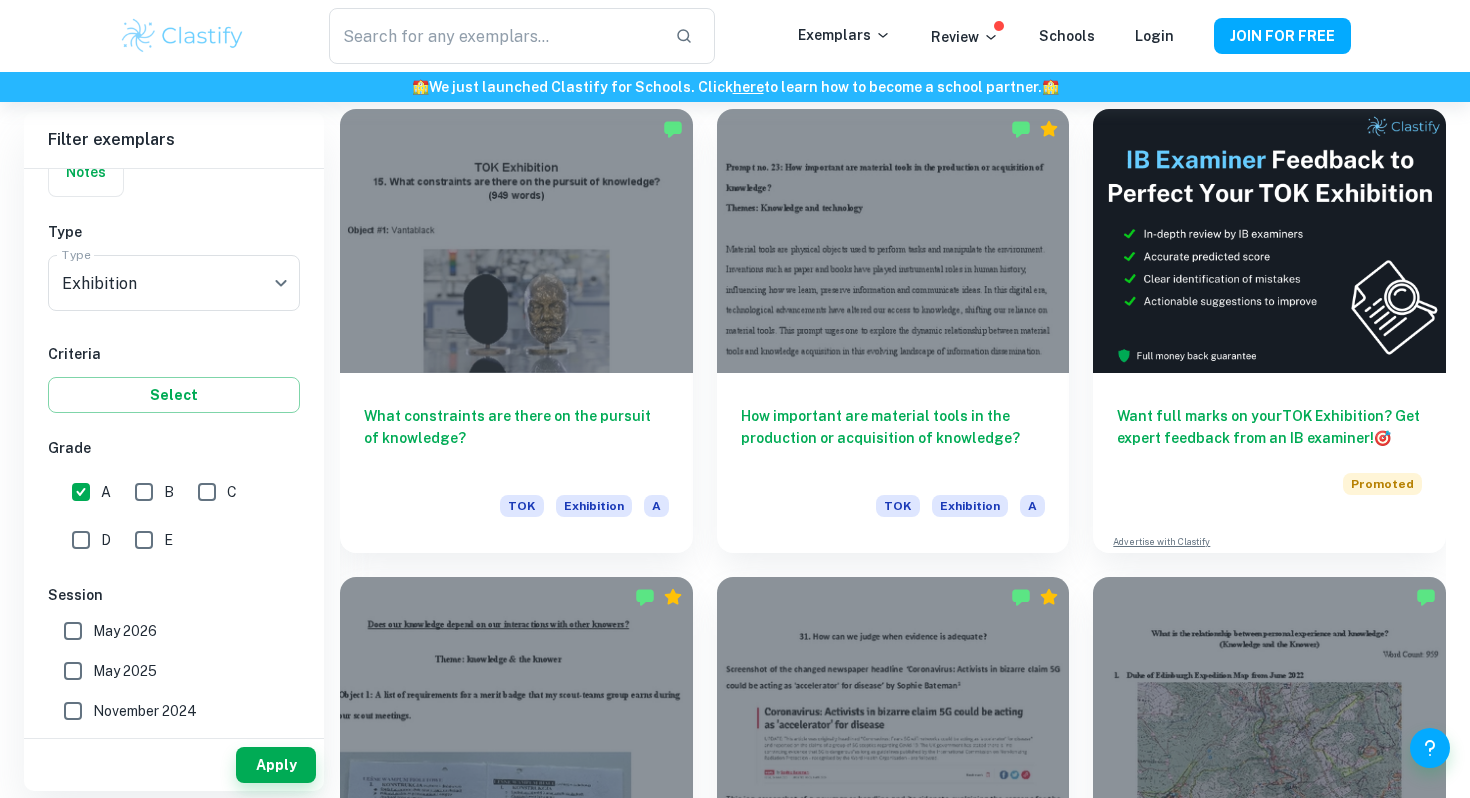 click on "B" at bounding box center [144, 492] 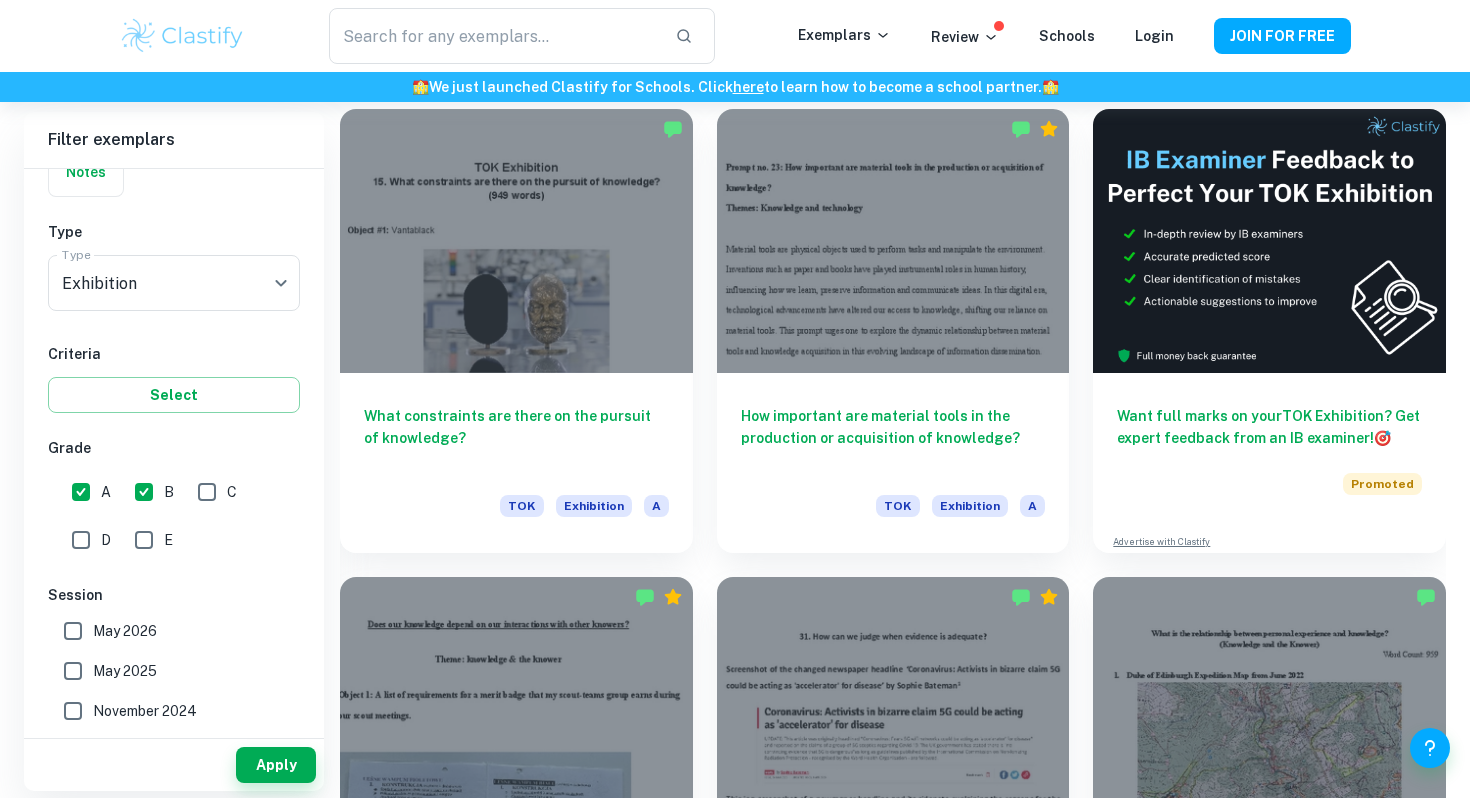 scroll, scrollTop: 217, scrollLeft: 0, axis: vertical 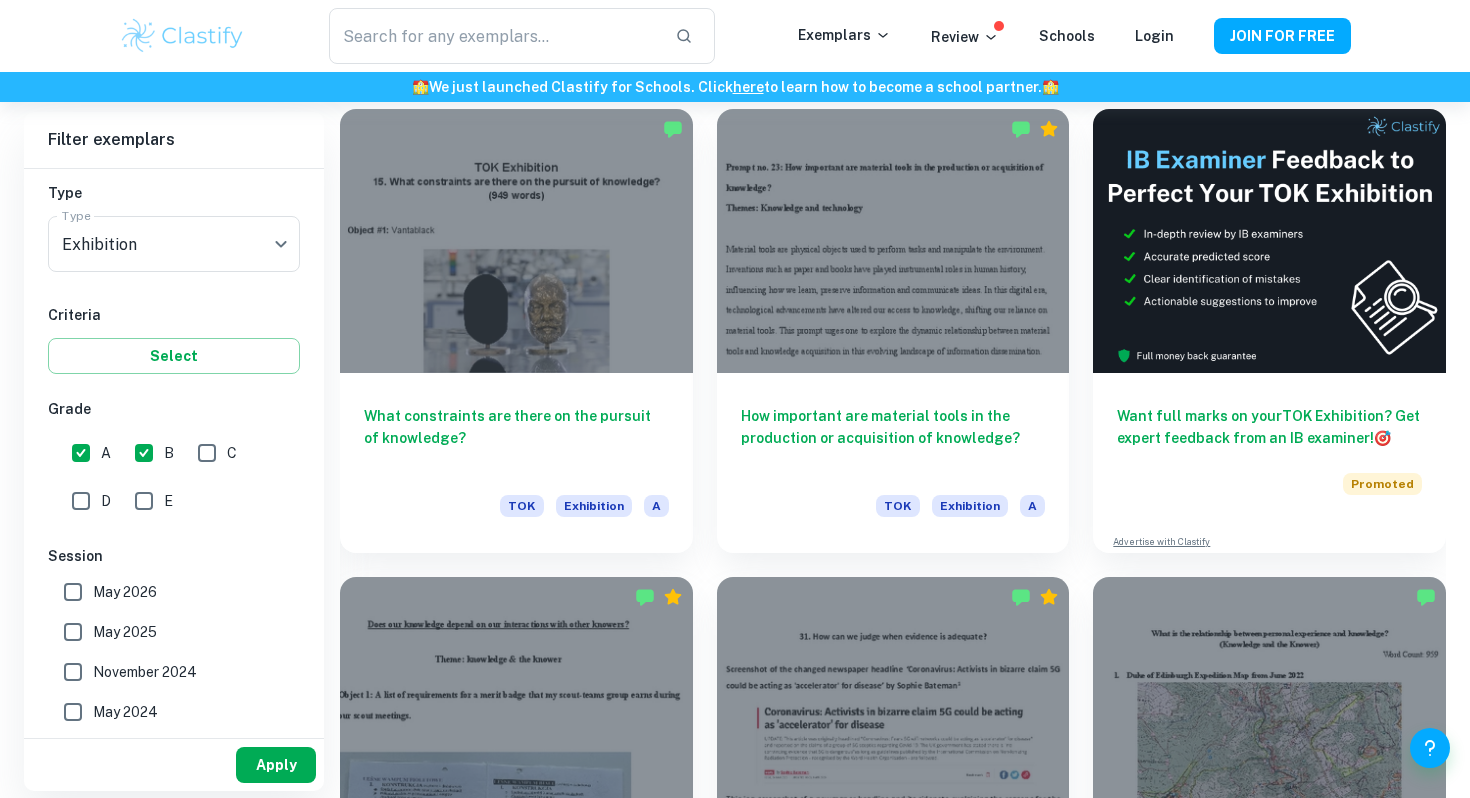 click on "Apply" at bounding box center (276, 765) 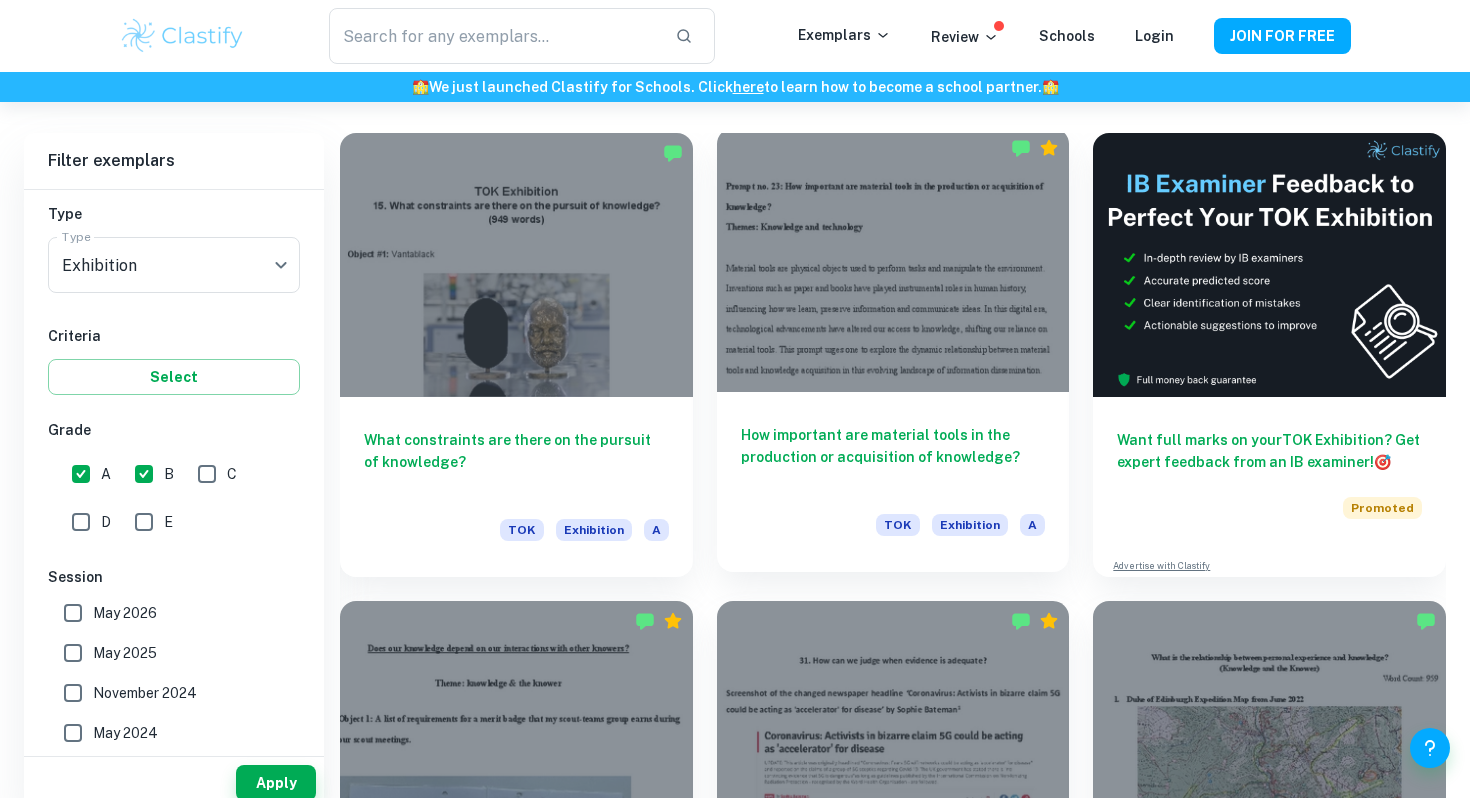 scroll, scrollTop: 822, scrollLeft: 0, axis: vertical 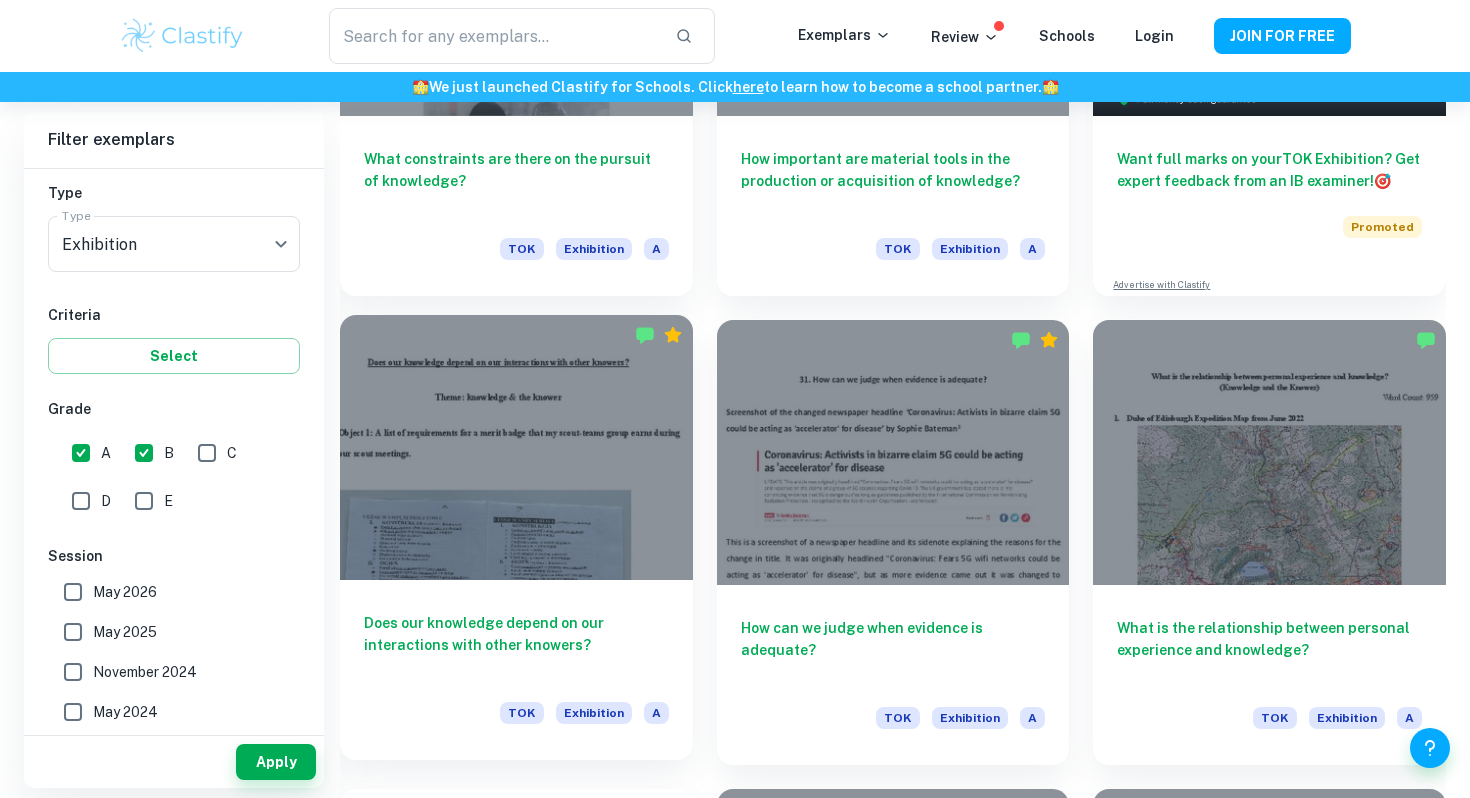 click on "Does our knowledge depend on our interactions with other knowers?" at bounding box center [516, 645] 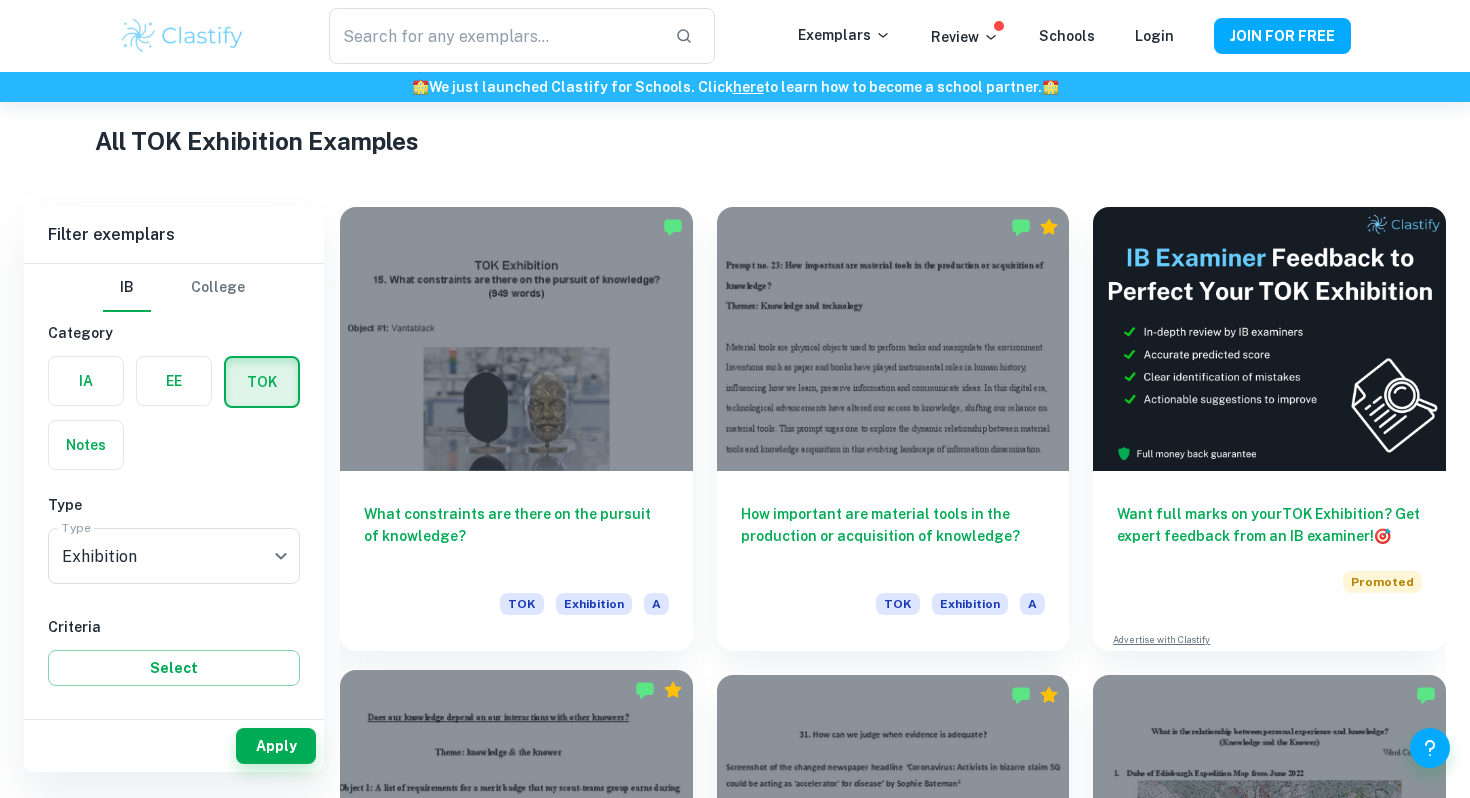 scroll, scrollTop: 451, scrollLeft: 0, axis: vertical 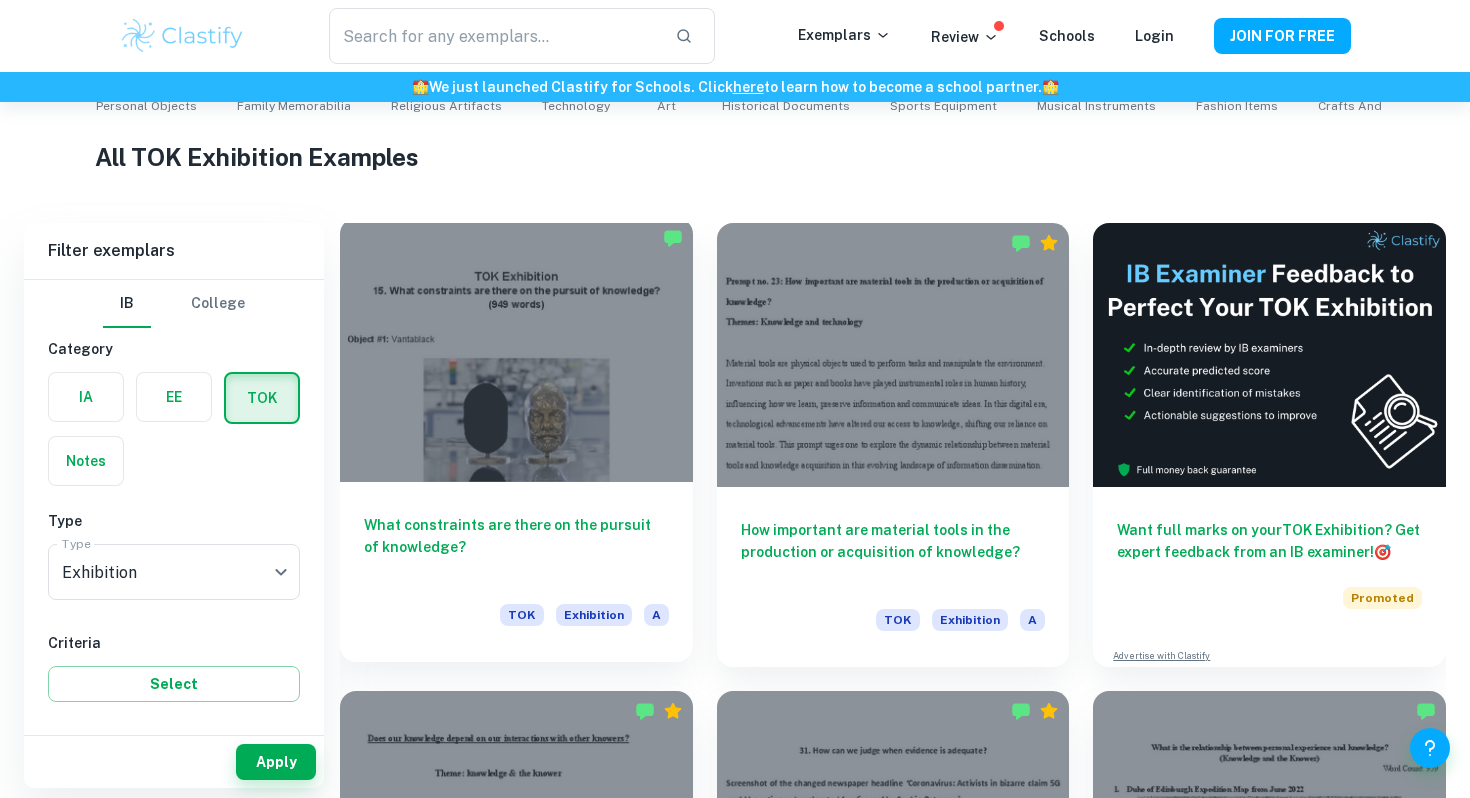 click on "What constraints are there on the pursuit of knowledge?" at bounding box center (516, 547) 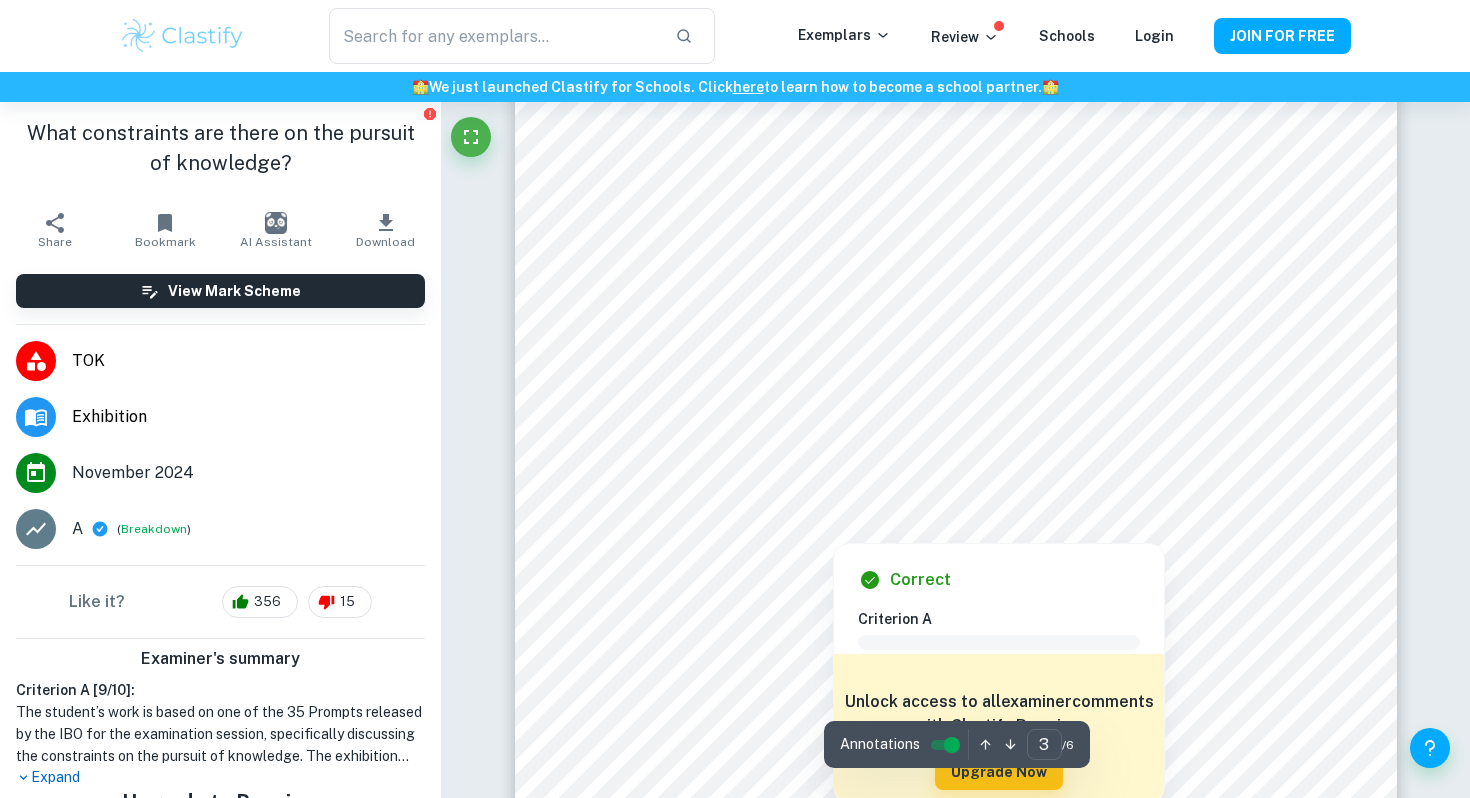 scroll, scrollTop: 3278, scrollLeft: 0, axis: vertical 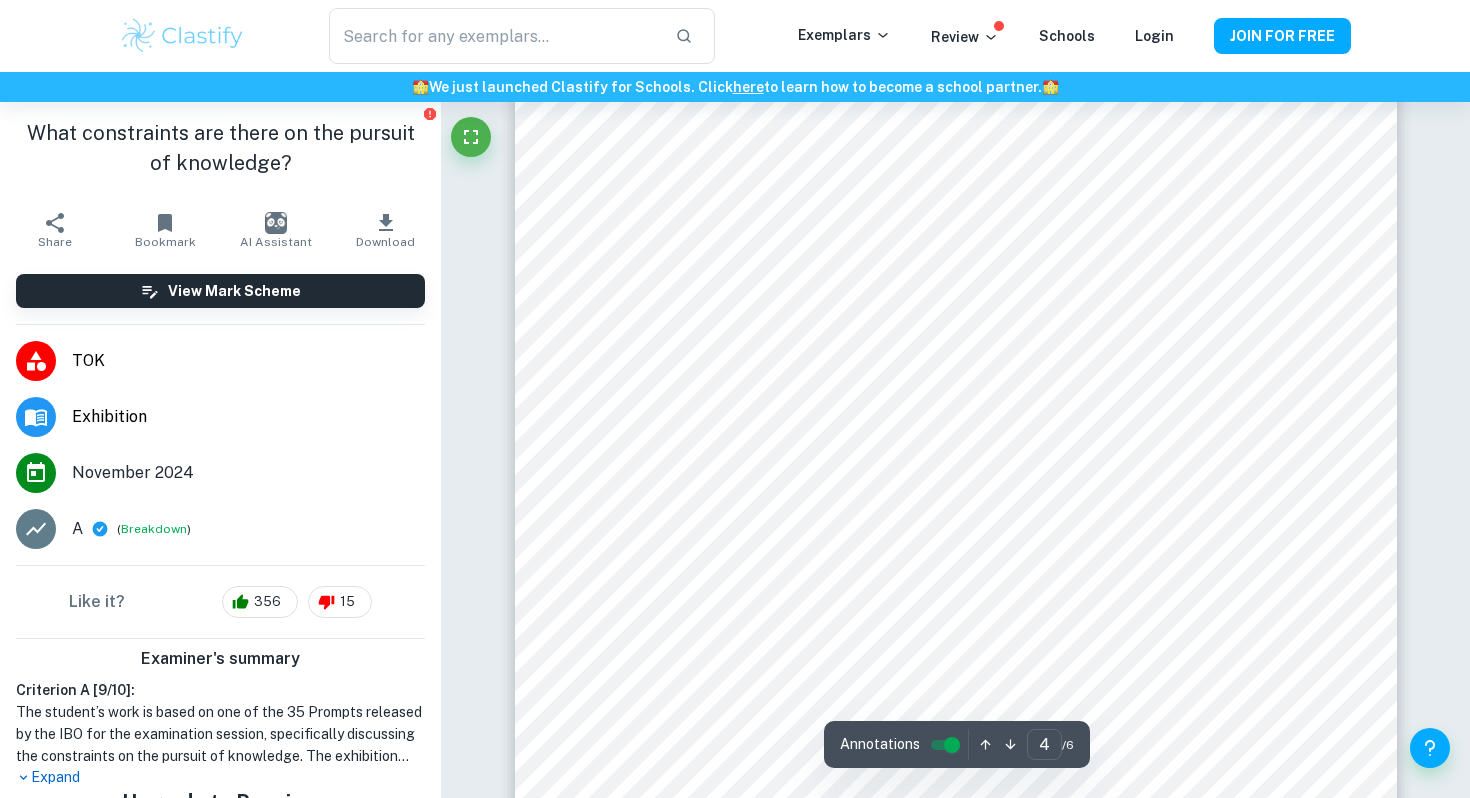 type on "5" 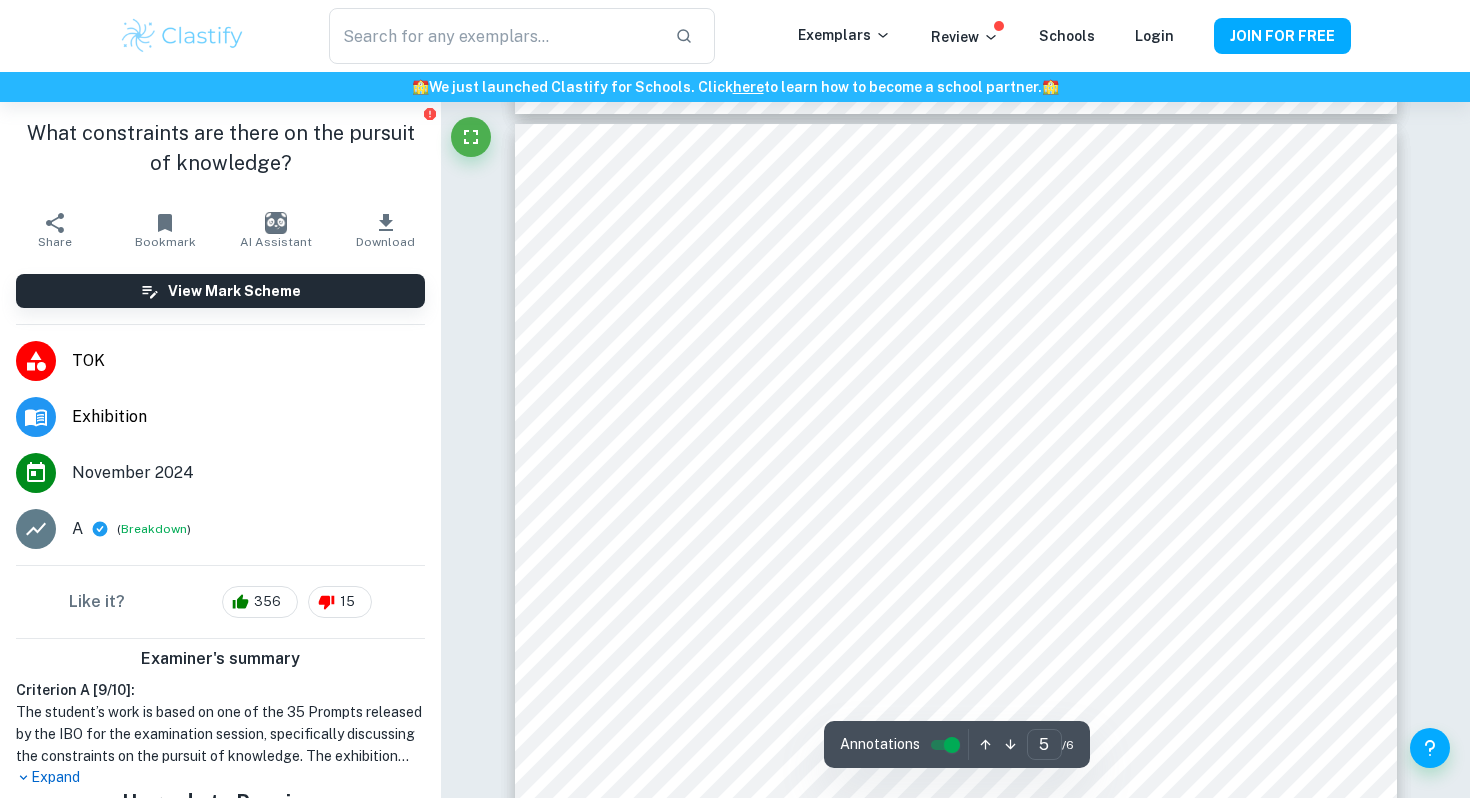scroll, scrollTop: 4889, scrollLeft: 0, axis: vertical 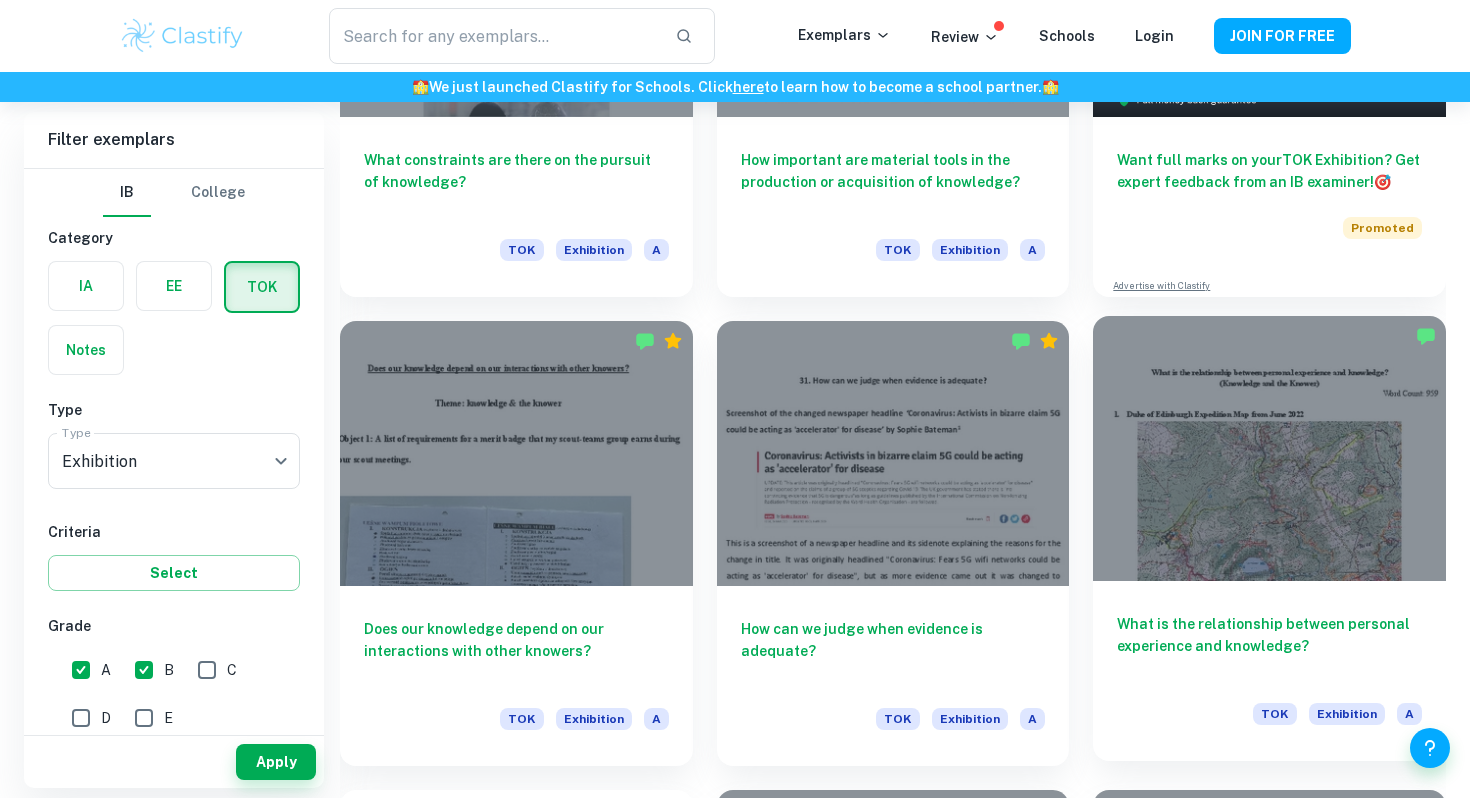 click on "What is the relationship between personal experience and knowledge?" at bounding box center (1269, 646) 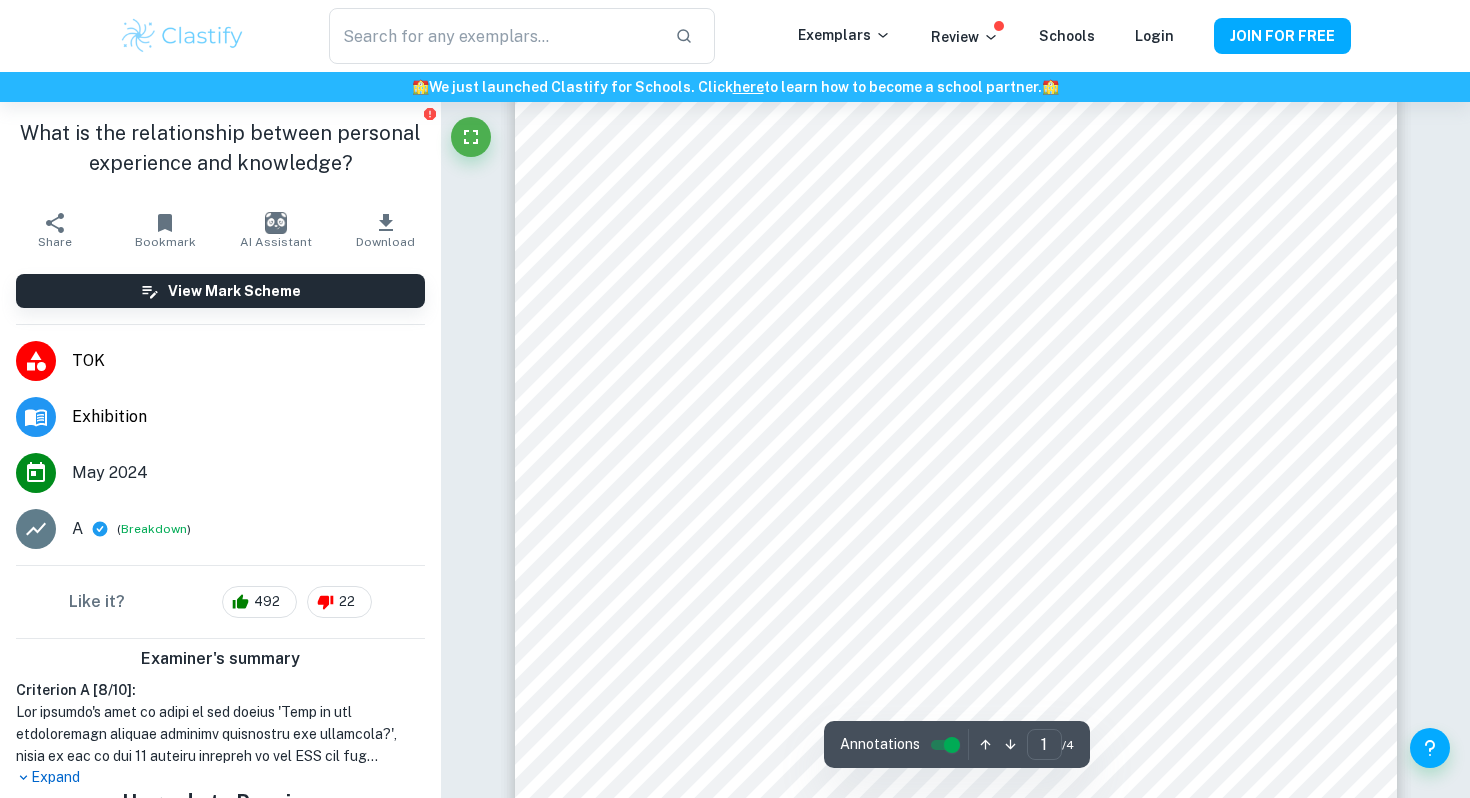 scroll, scrollTop: 0, scrollLeft: 0, axis: both 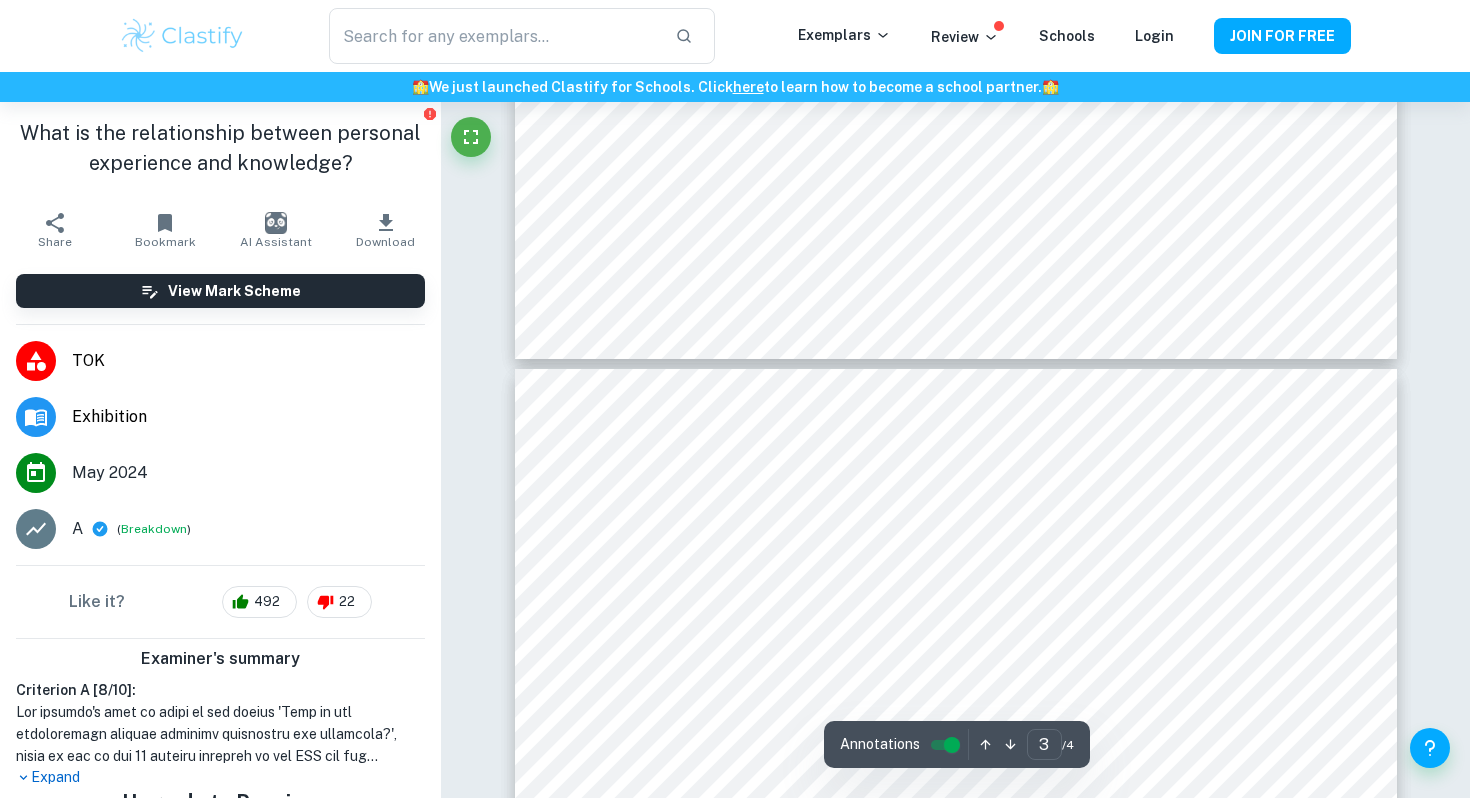type on "4" 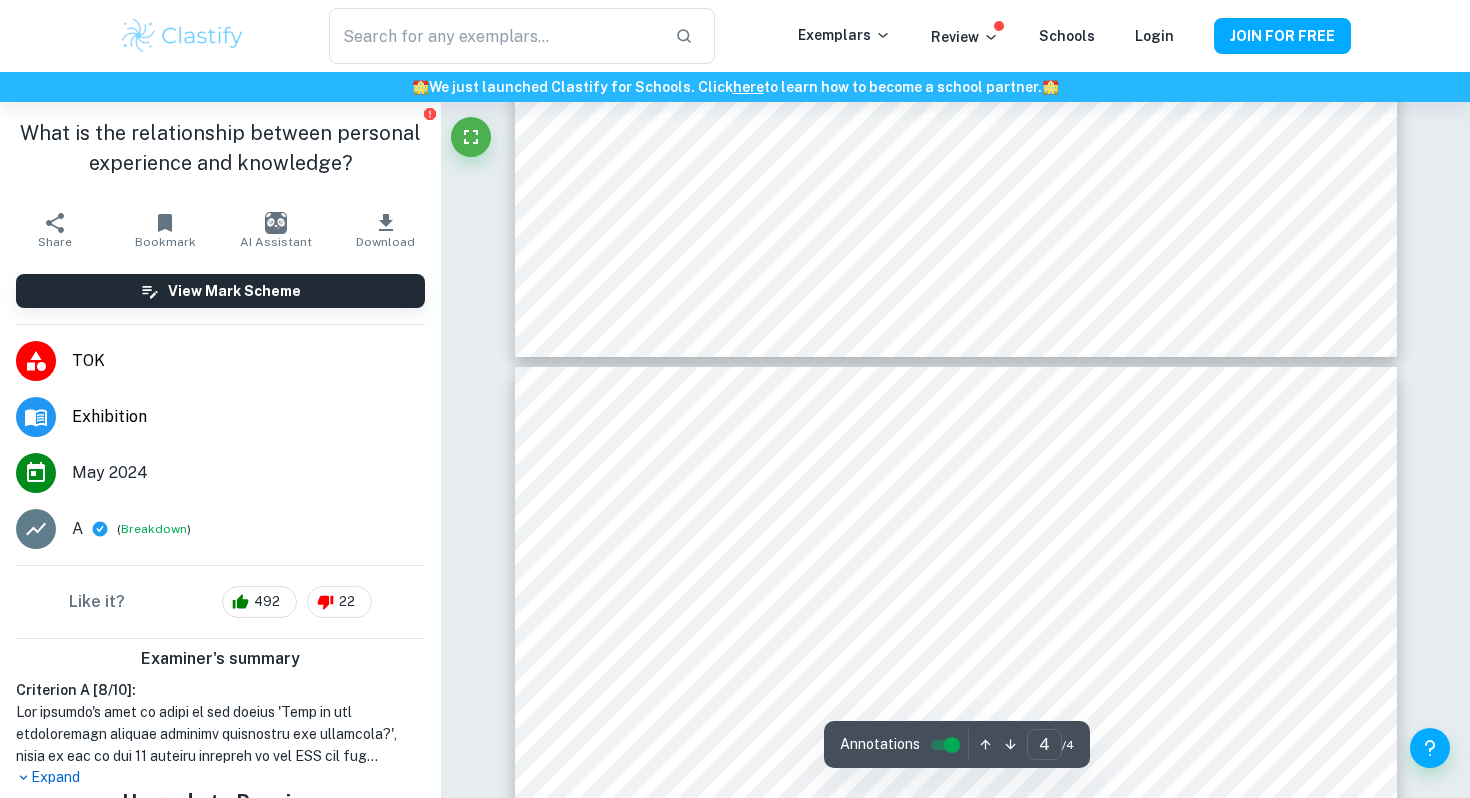 scroll, scrollTop: 3746, scrollLeft: 0, axis: vertical 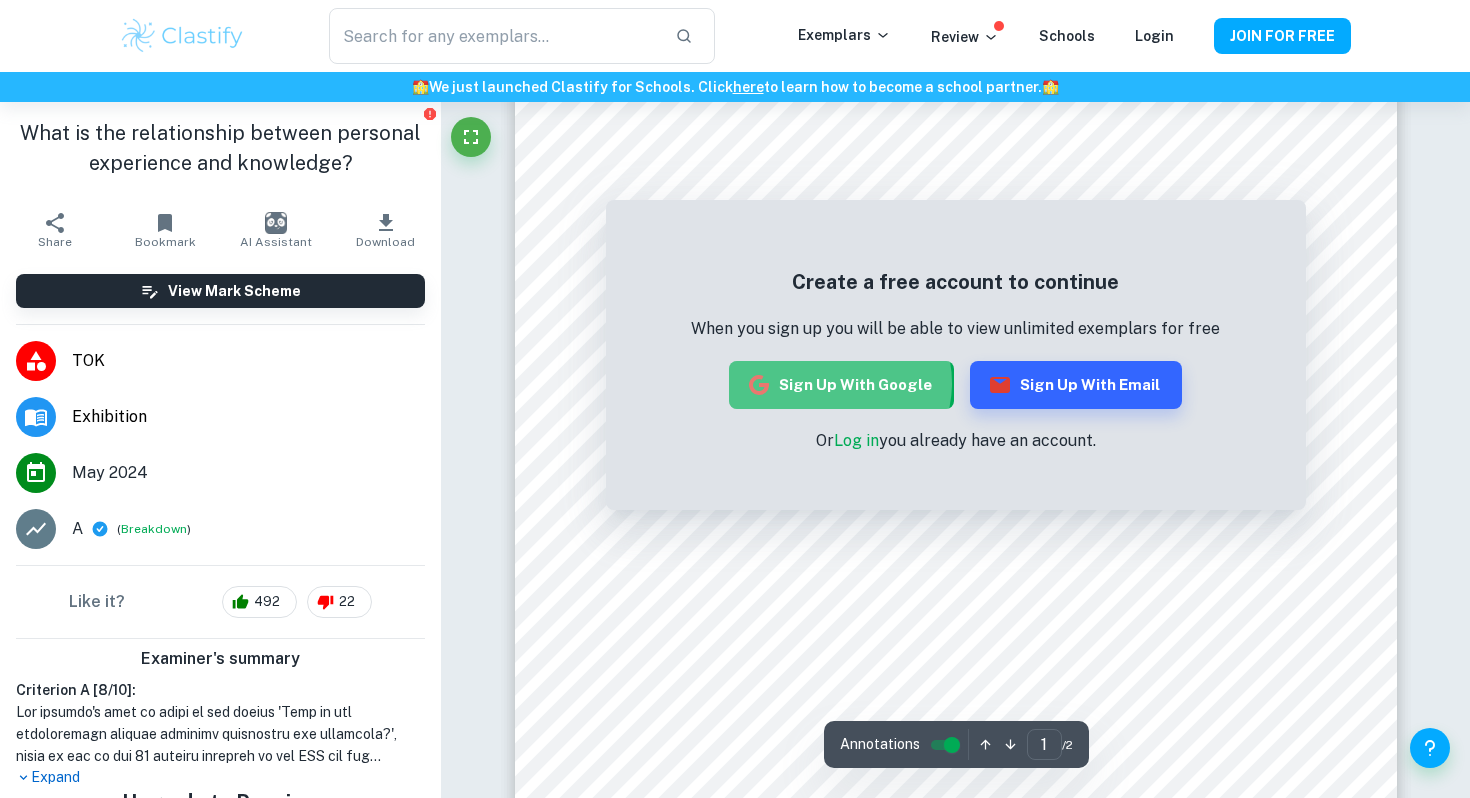 click on "Sign up with Google" at bounding box center (841, 385) 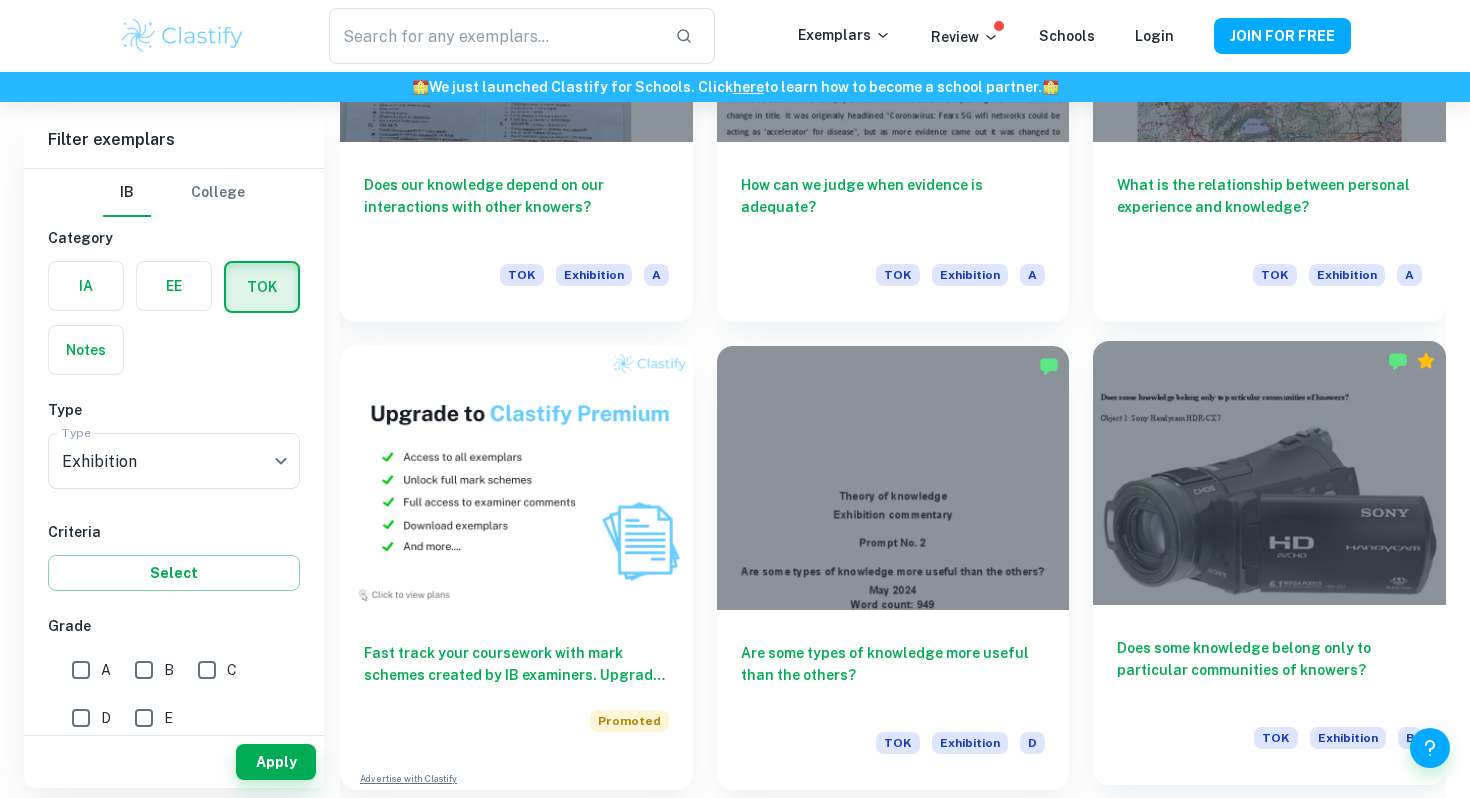 scroll, scrollTop: 1107, scrollLeft: 0, axis: vertical 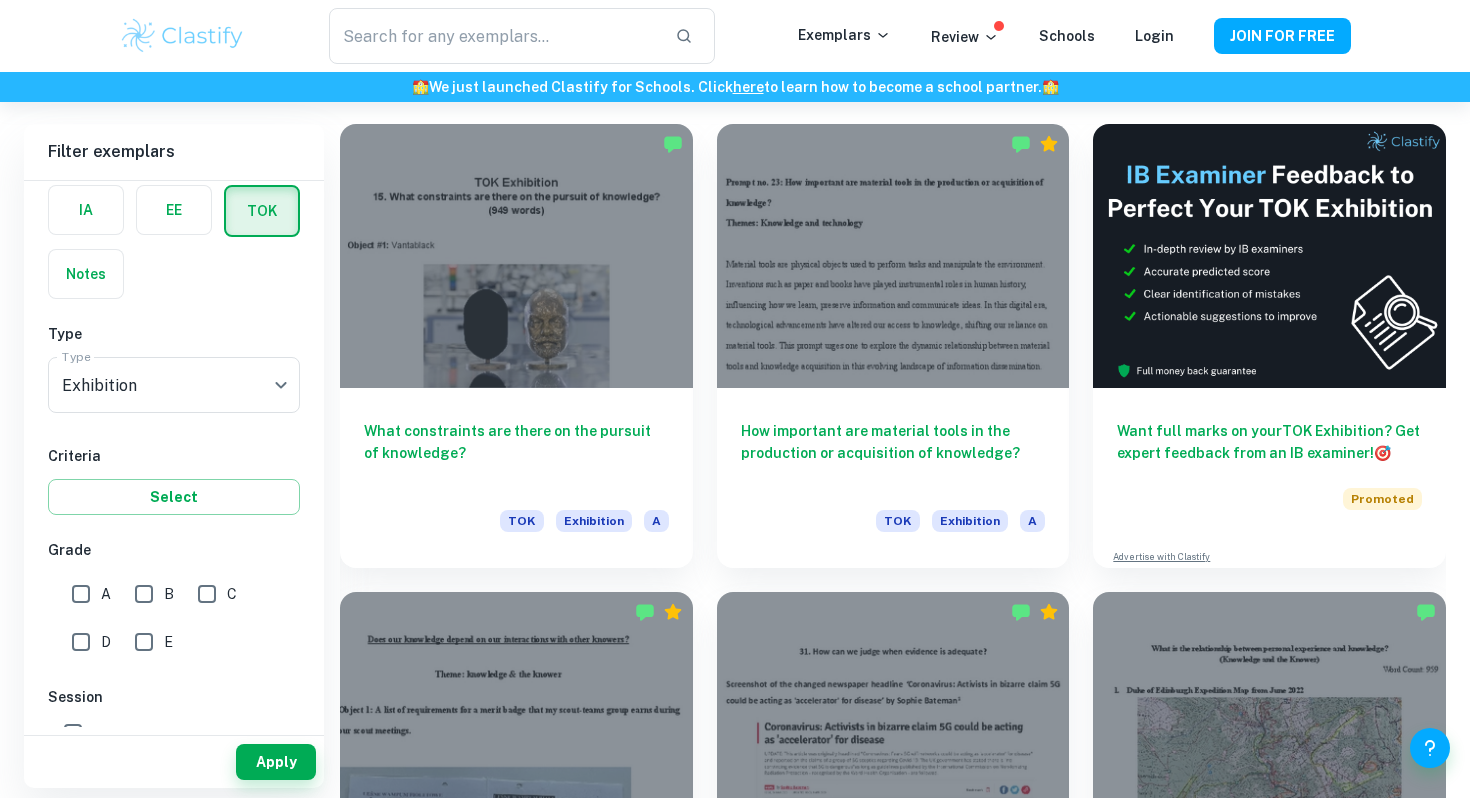 click on "A" at bounding box center [81, 594] 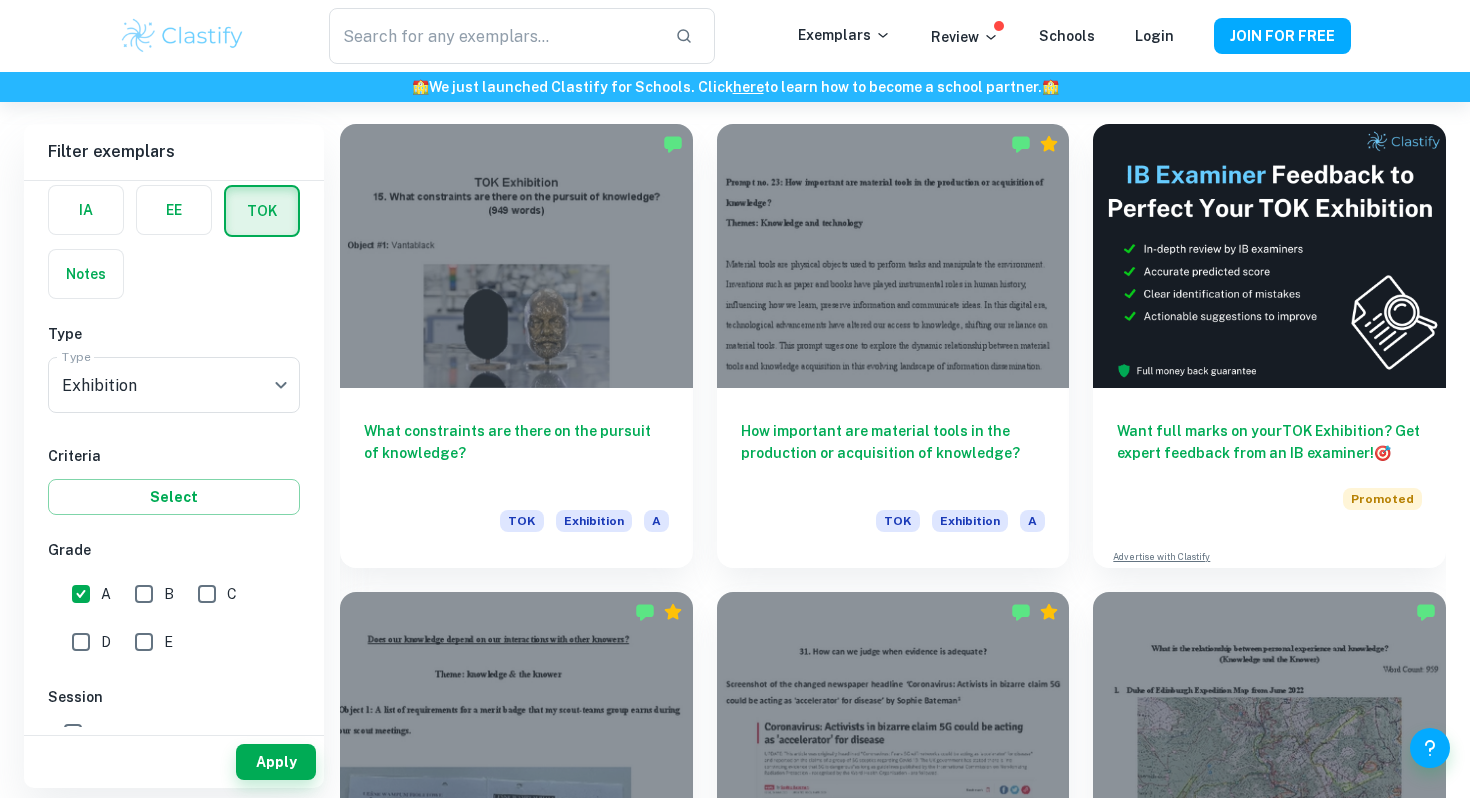 click on "B" at bounding box center [144, 594] 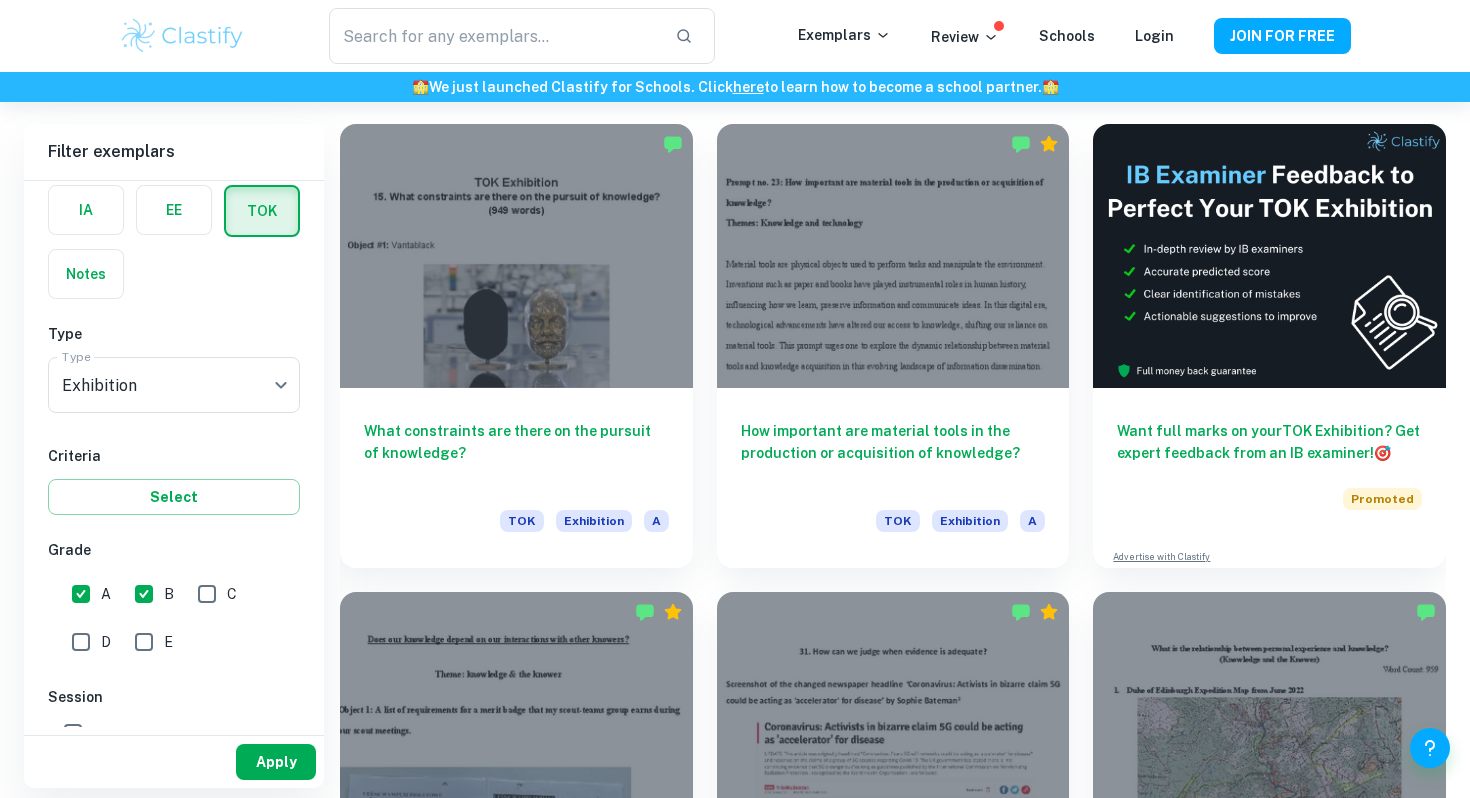 click on "Apply" at bounding box center [276, 762] 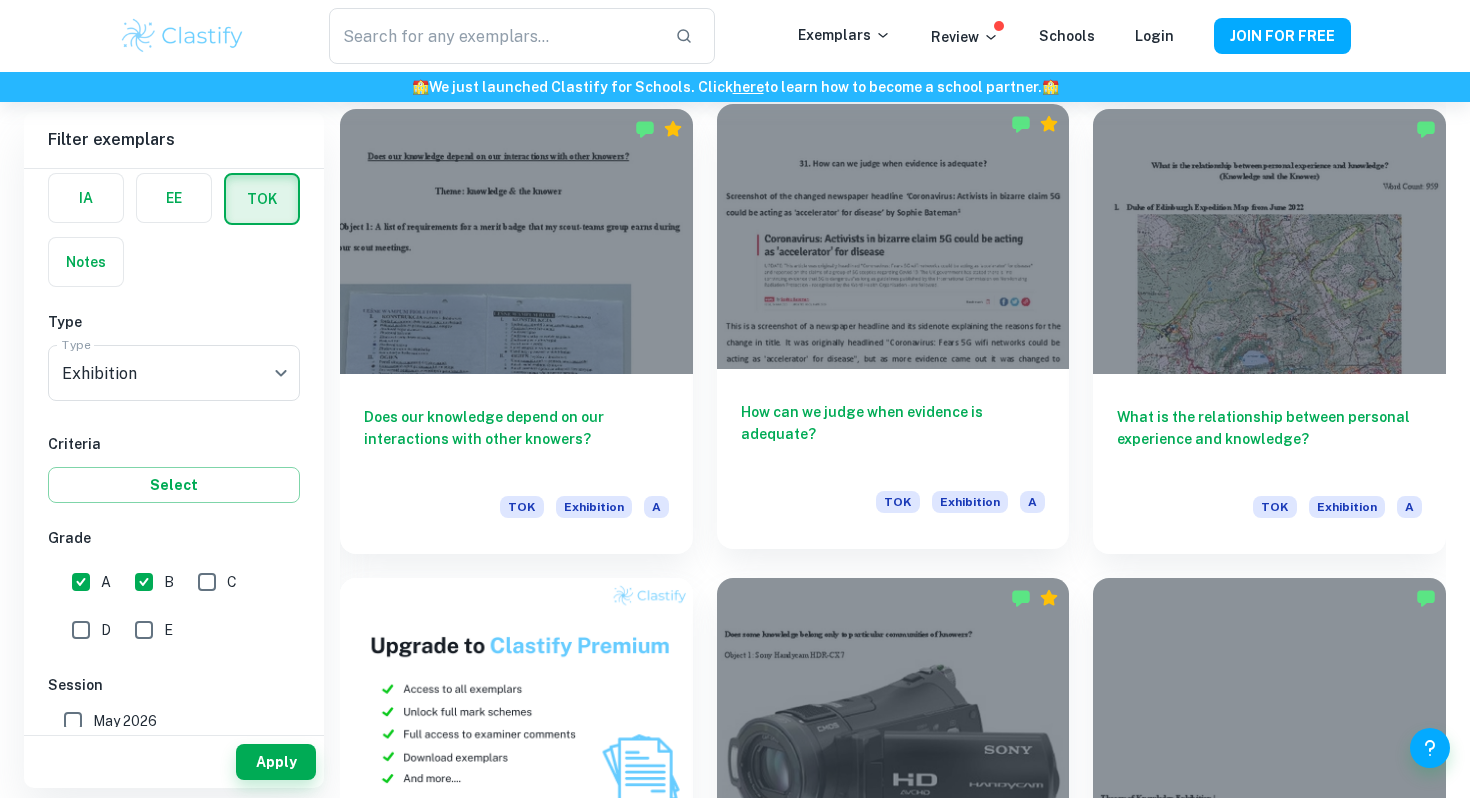 scroll, scrollTop: 1214, scrollLeft: 0, axis: vertical 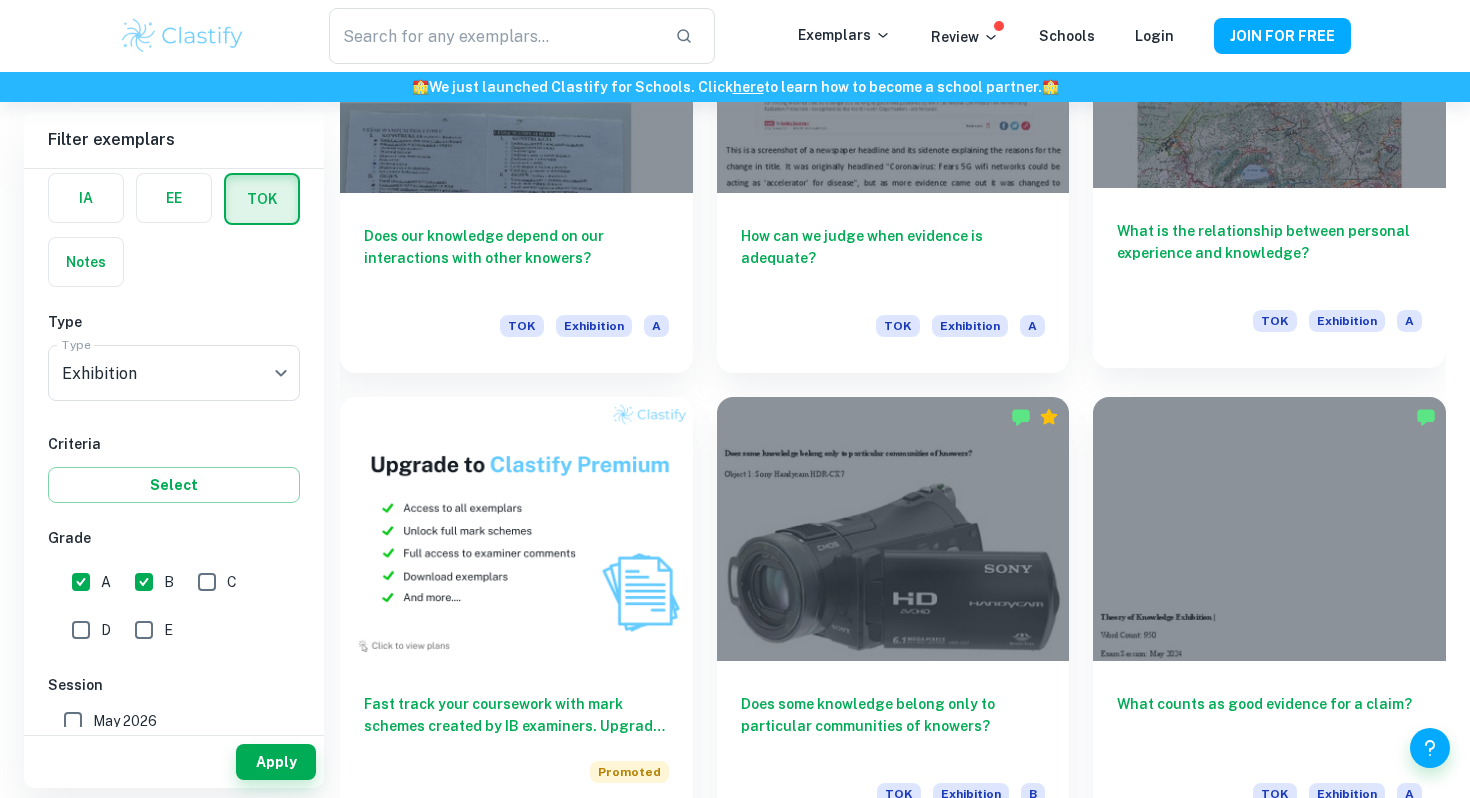 click on "What is the relationship between personal experience and knowledge?  TOK Exhibition A" at bounding box center (1269, 278) 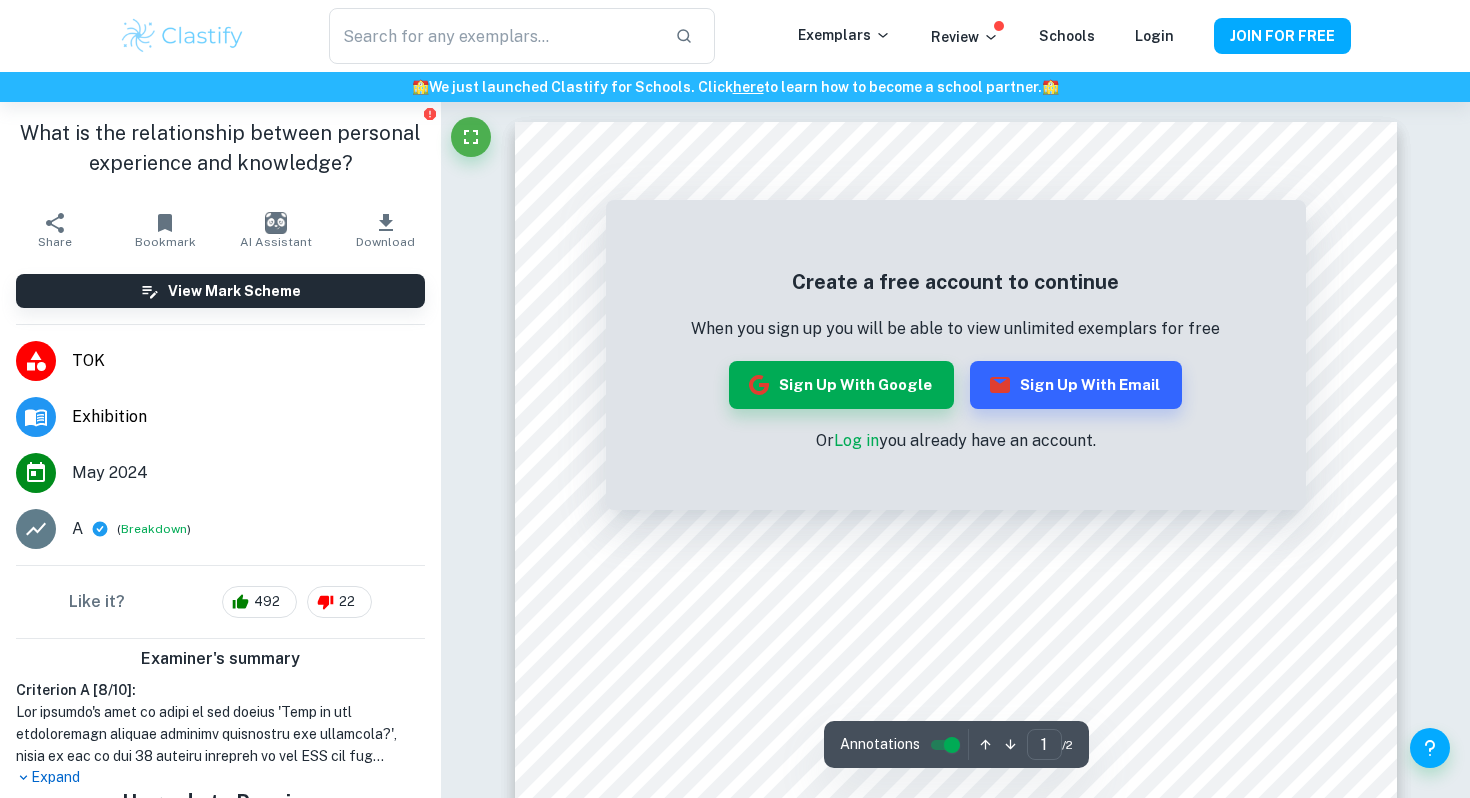 scroll, scrollTop: 92, scrollLeft: 0, axis: vertical 